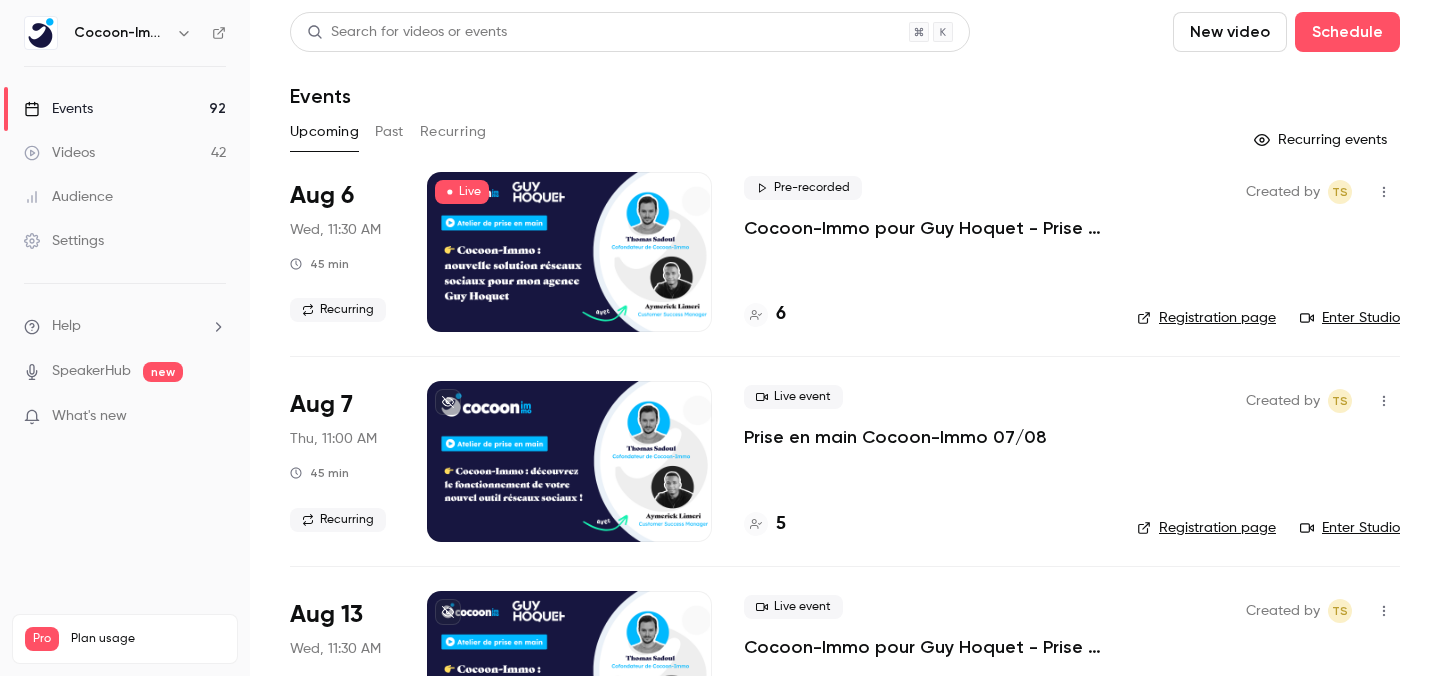 scroll, scrollTop: 0, scrollLeft: 0, axis: both 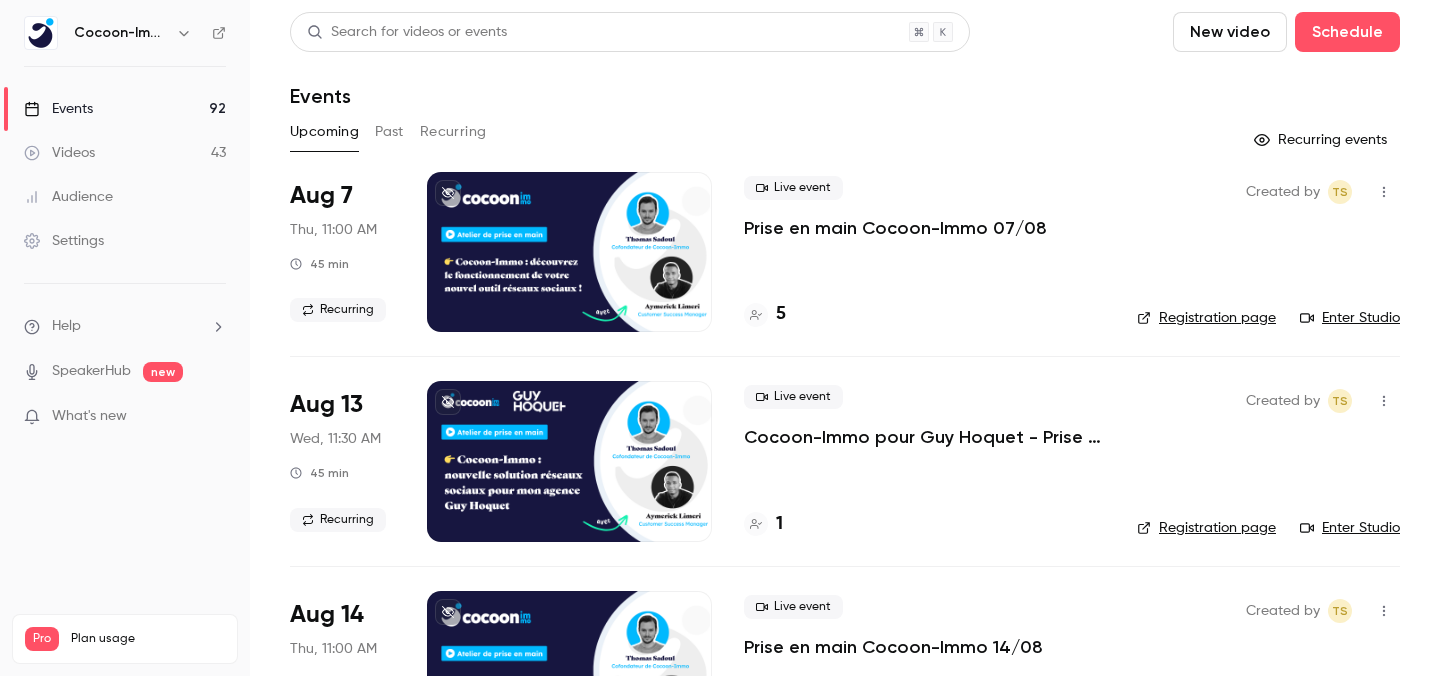 click on "Events 92" at bounding box center [125, 109] 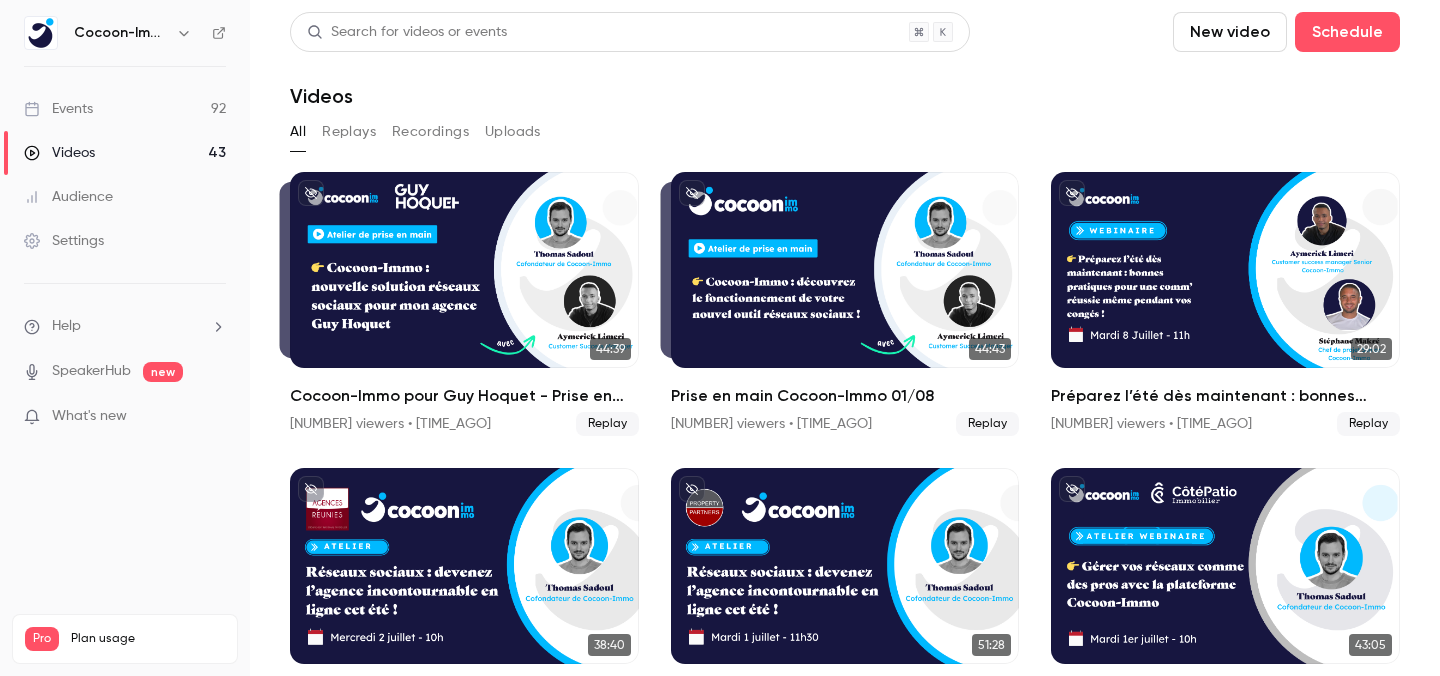 click on "Events 92" at bounding box center [125, 109] 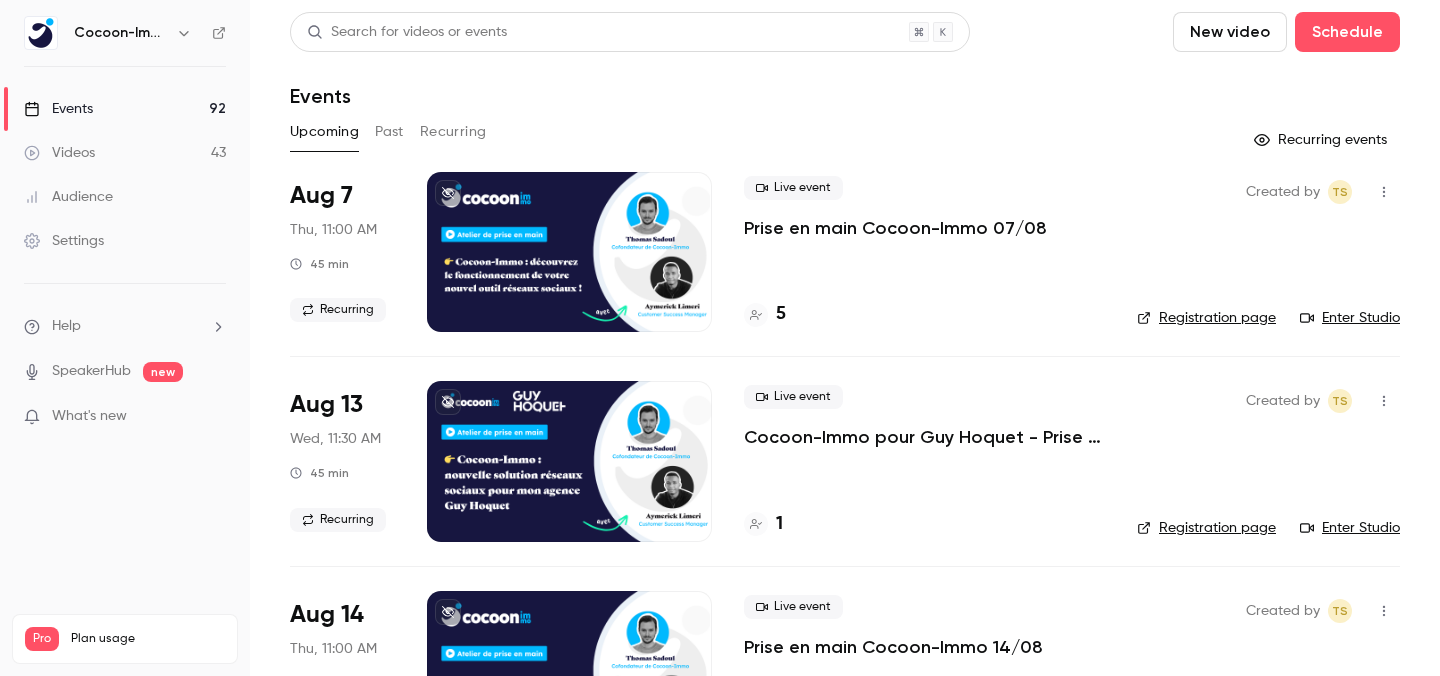 click on "Past" at bounding box center [389, 132] 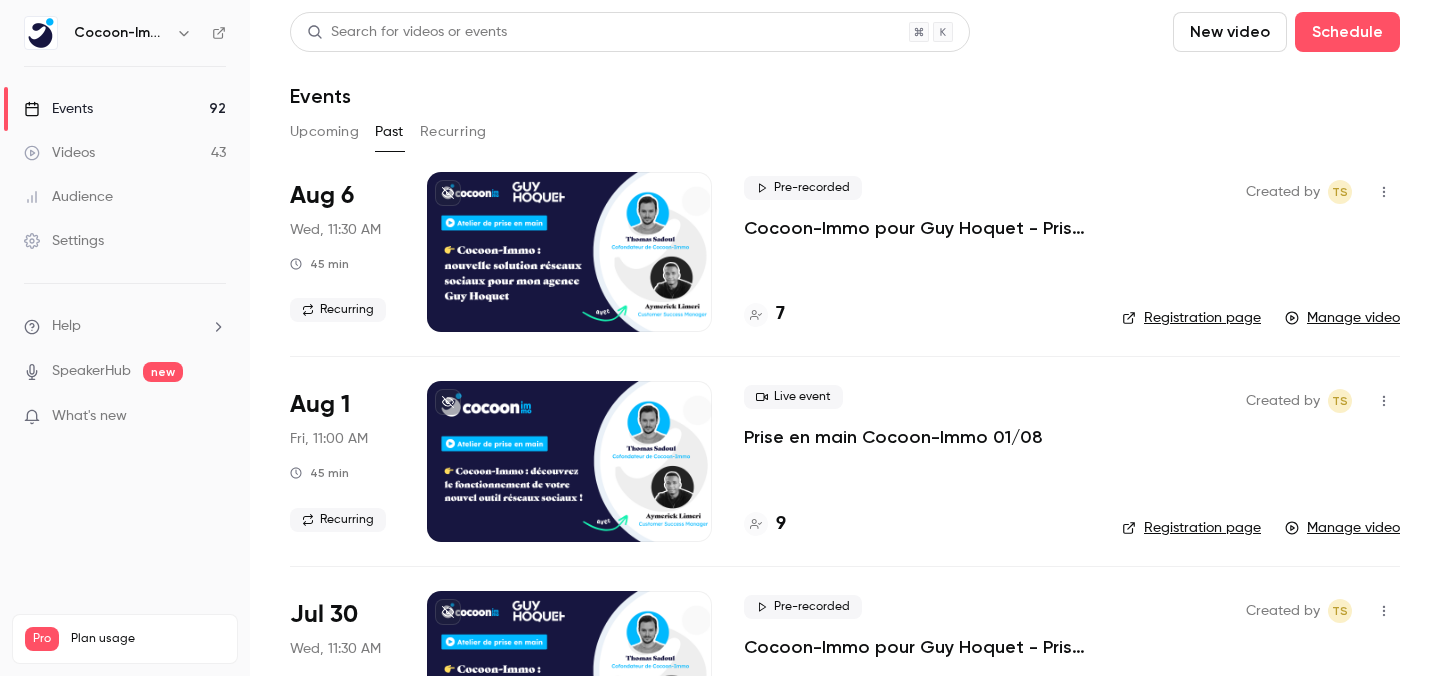 click on "Upcoming" at bounding box center [324, 132] 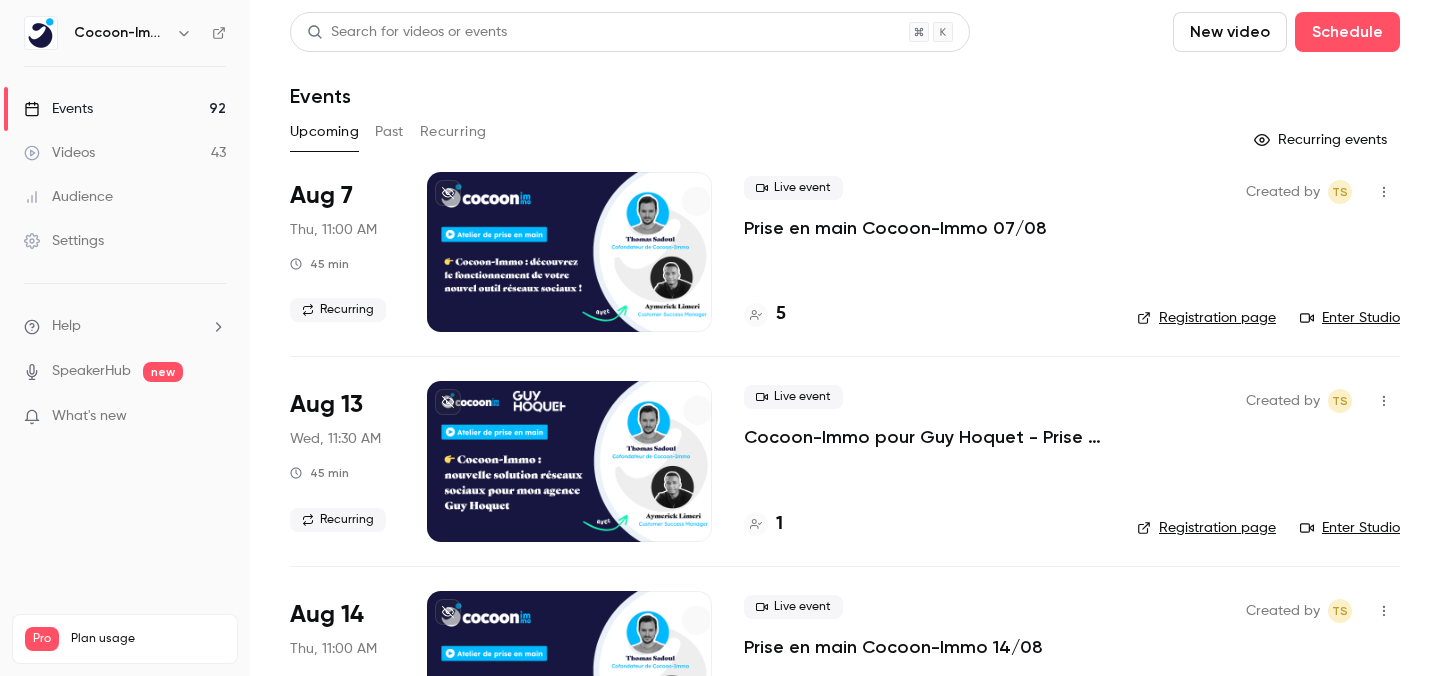 click on "Enter Studio" at bounding box center (1350, 318) 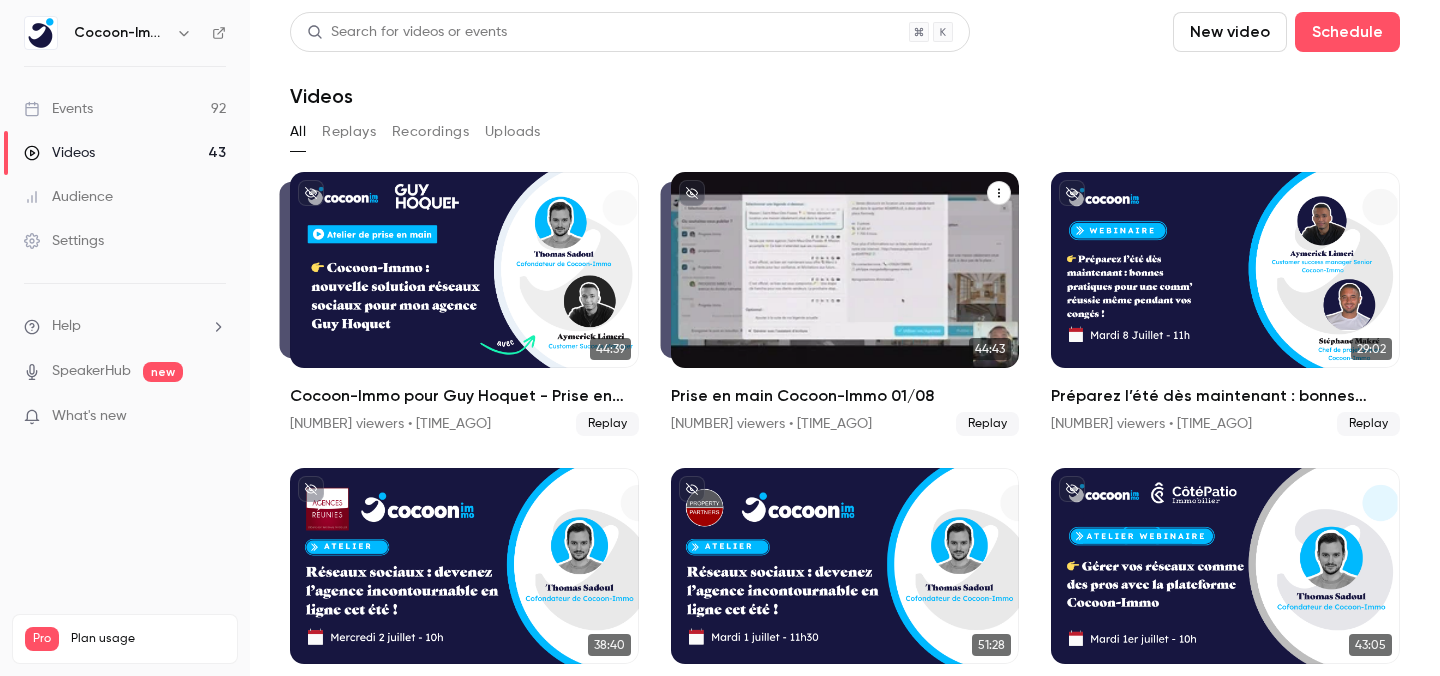 click 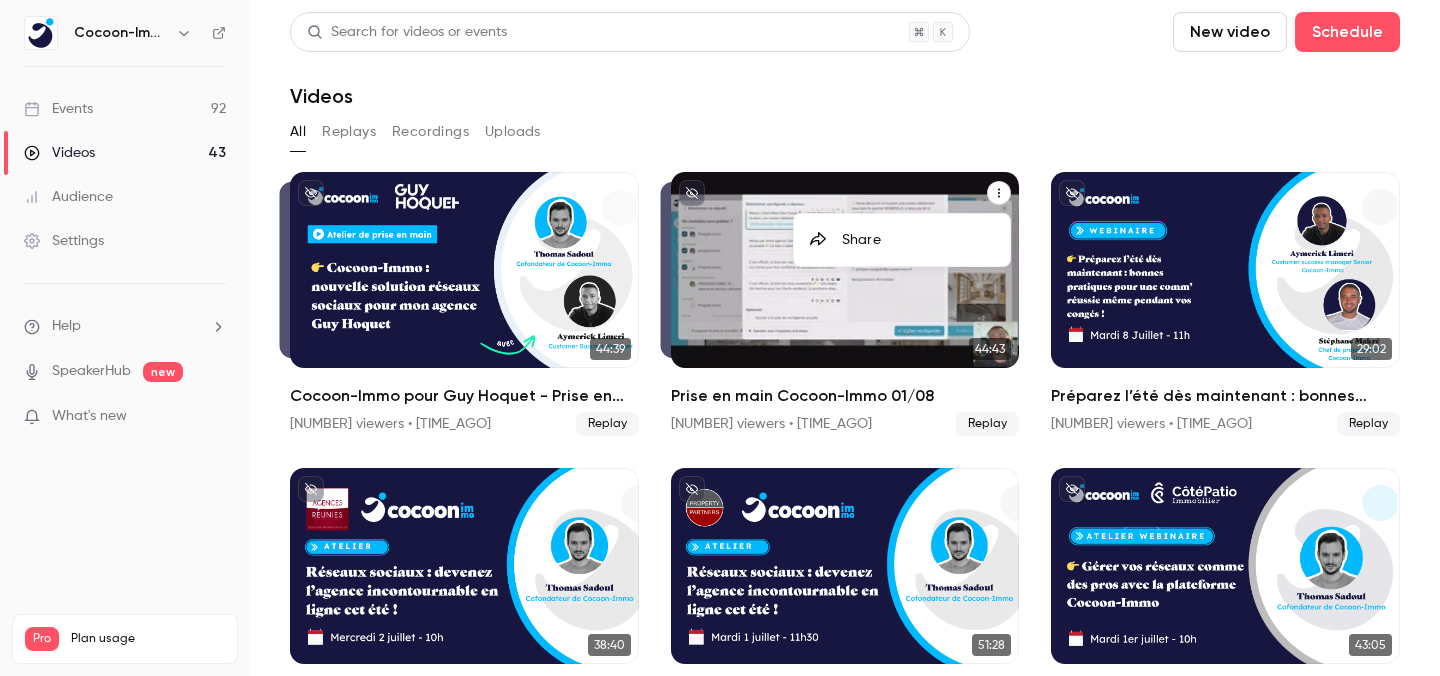 click at bounding box center (720, 338) 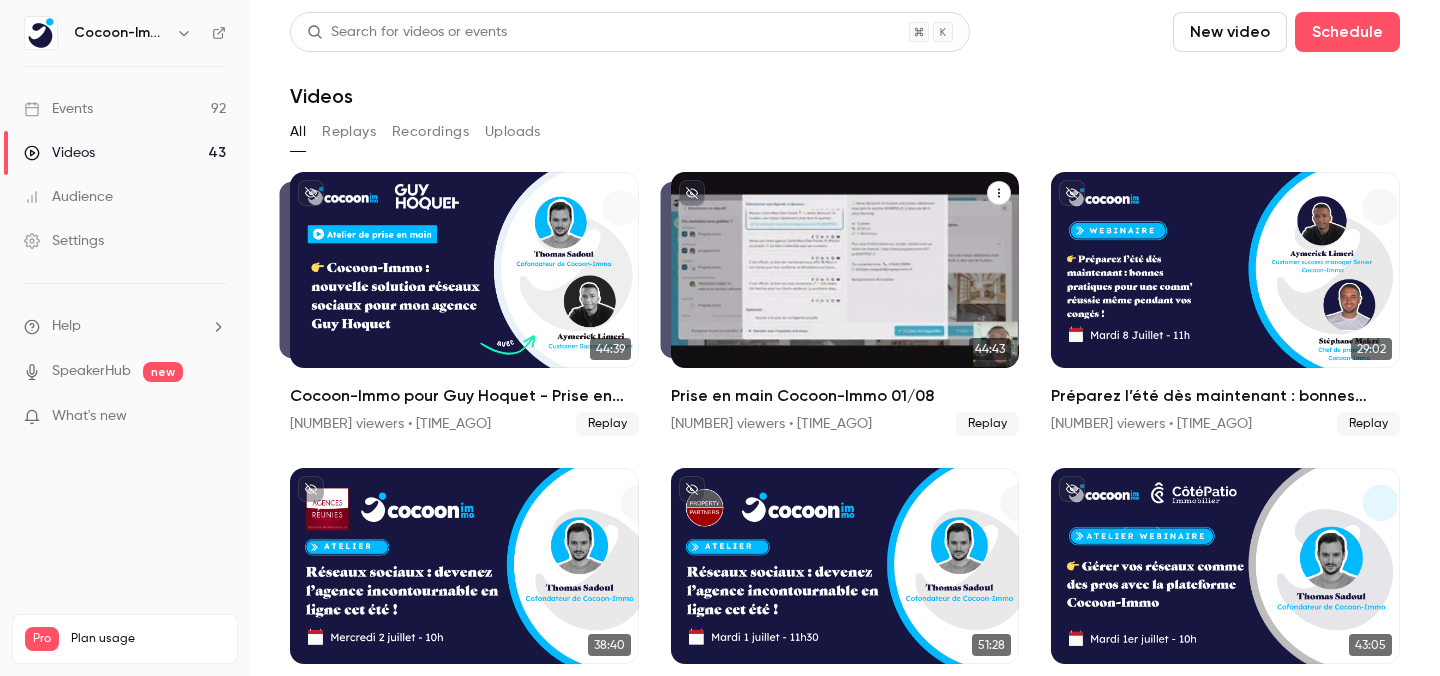 click at bounding box center [845, 270] 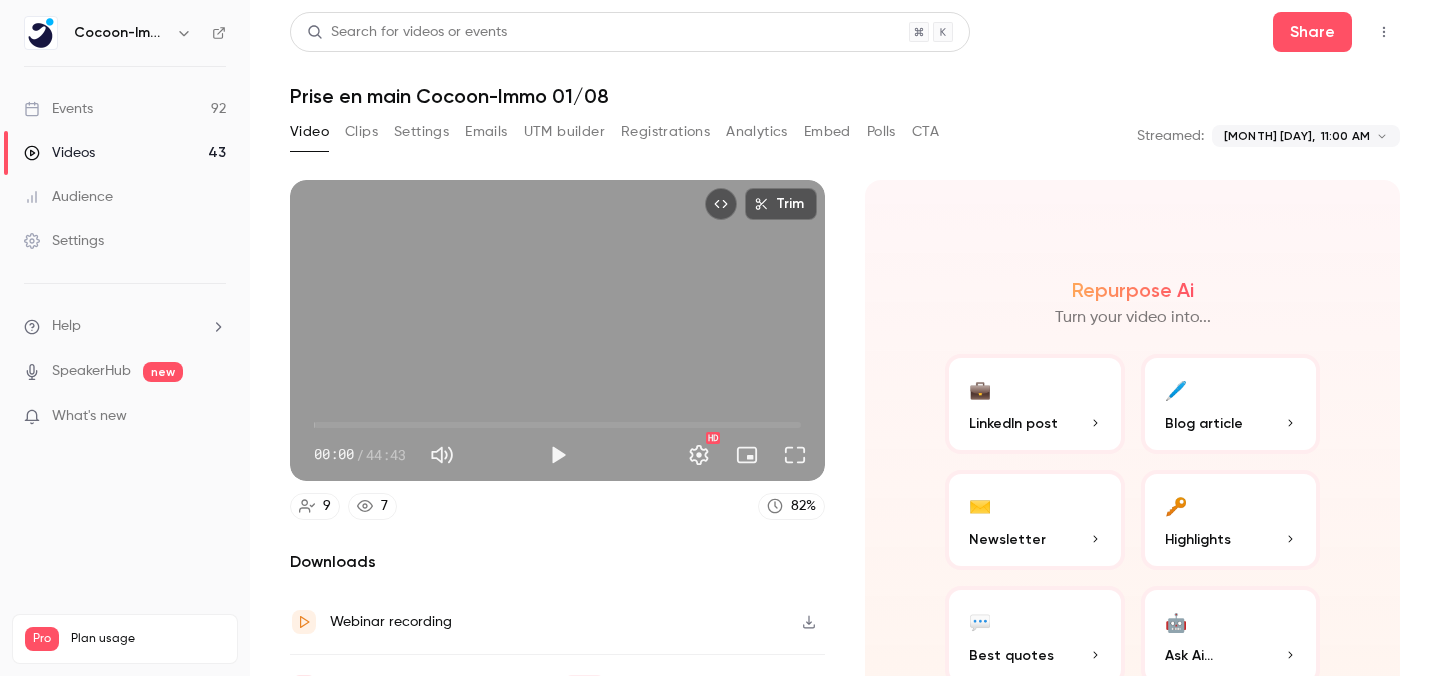 scroll, scrollTop: 108, scrollLeft: 0, axis: vertical 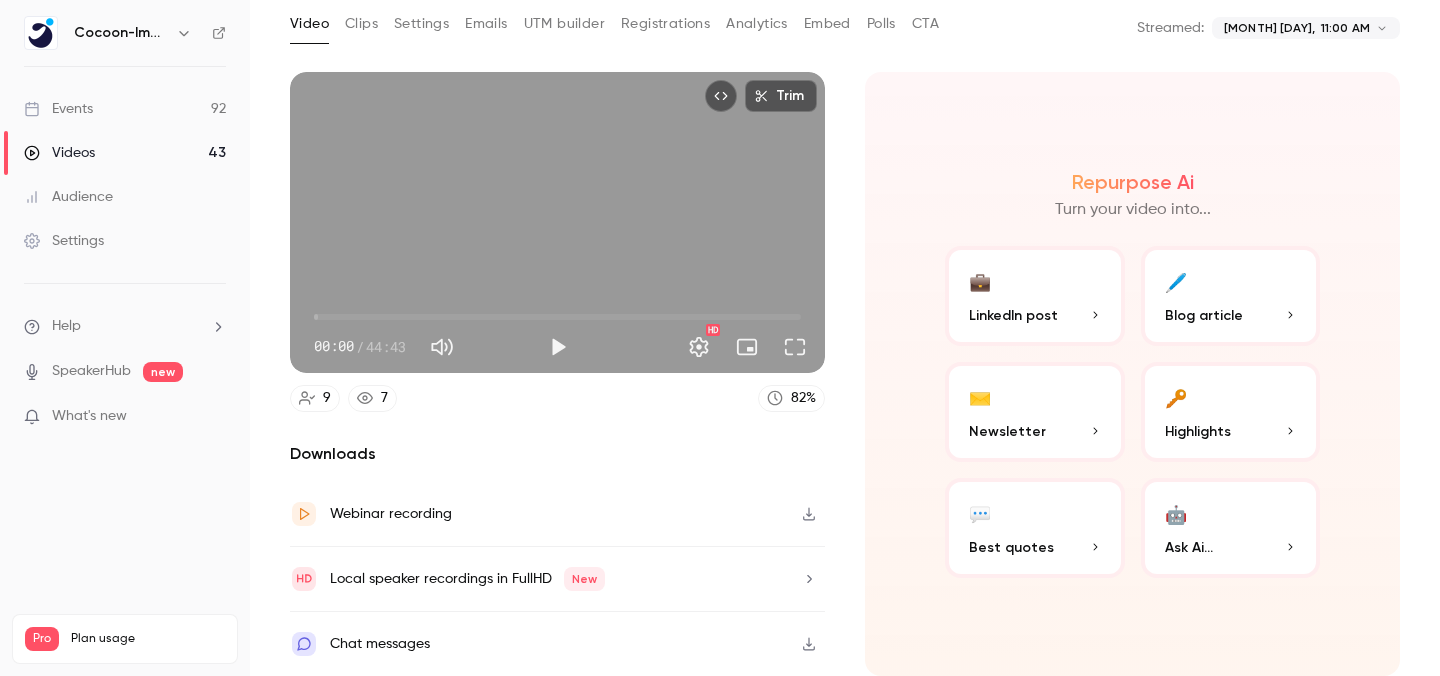 click 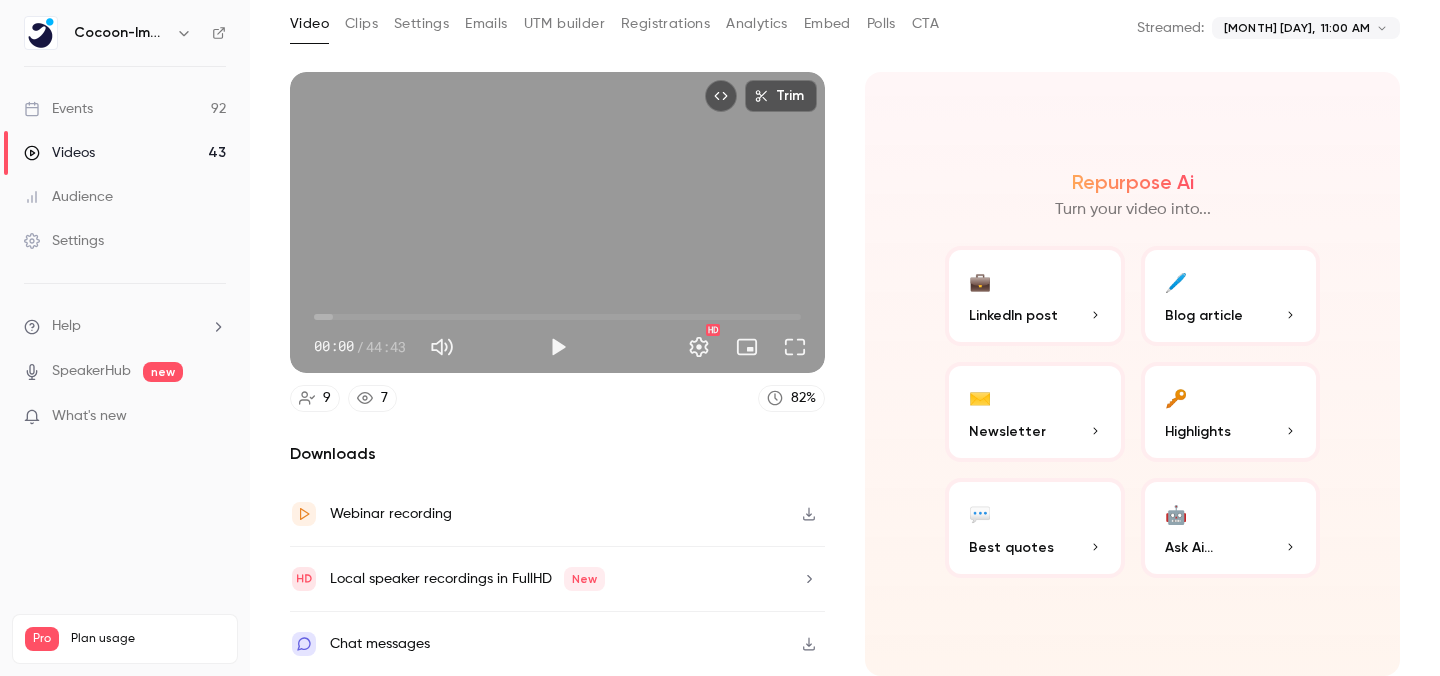 click on "Events 92" at bounding box center (125, 109) 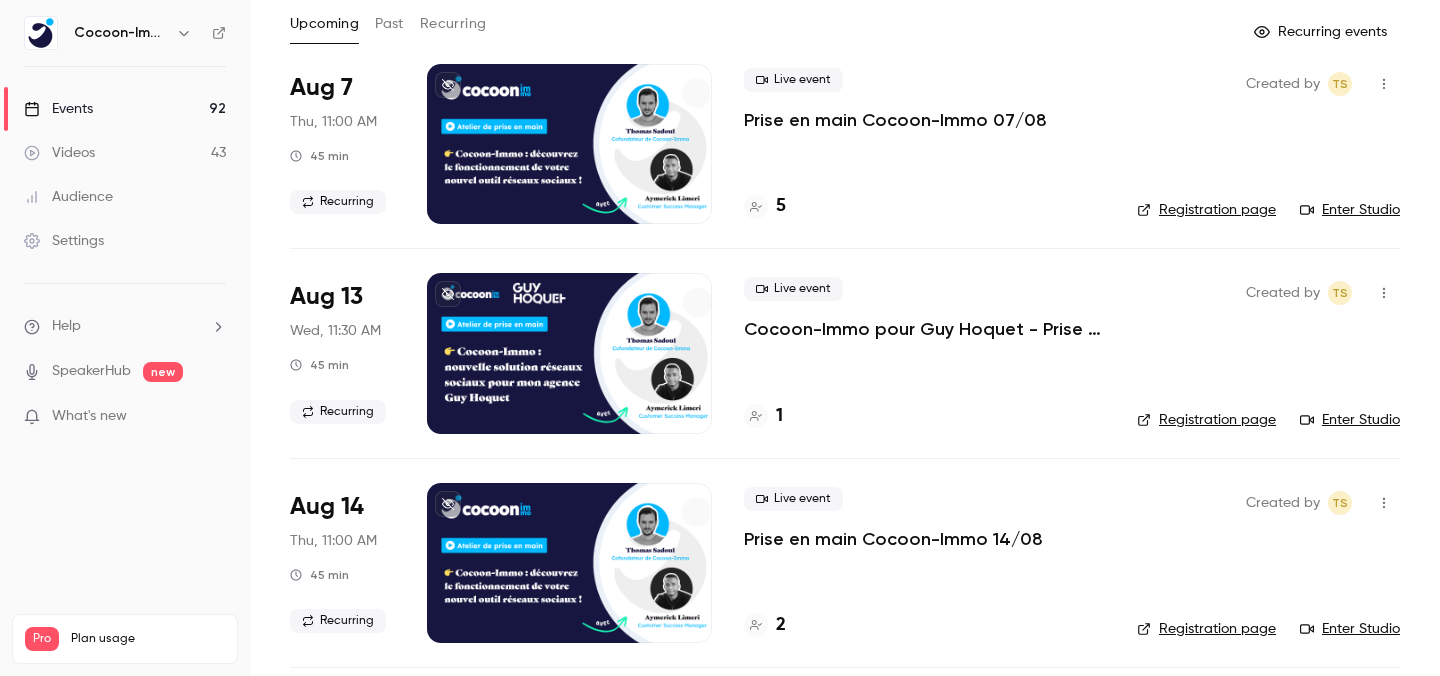 scroll, scrollTop: 0, scrollLeft: 0, axis: both 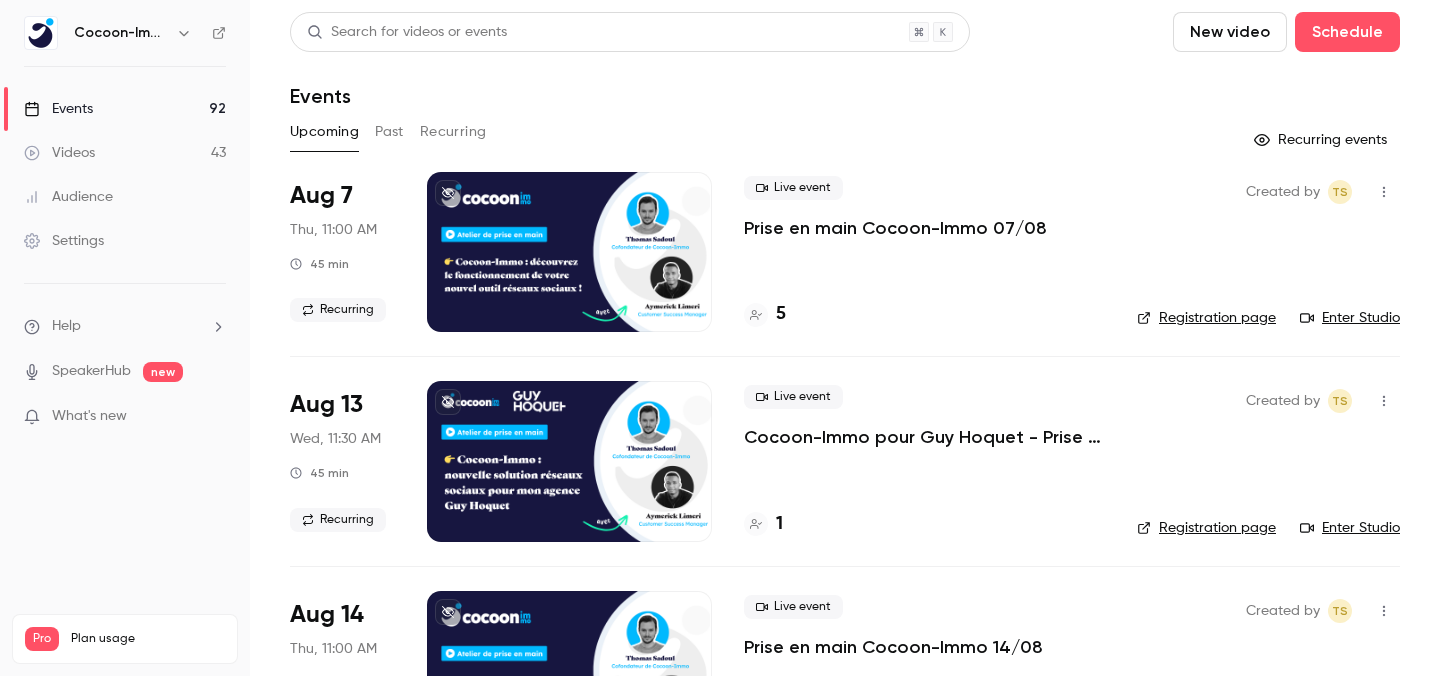 click on "Prise en main Cocoon-Immo 07/08" at bounding box center (895, 228) 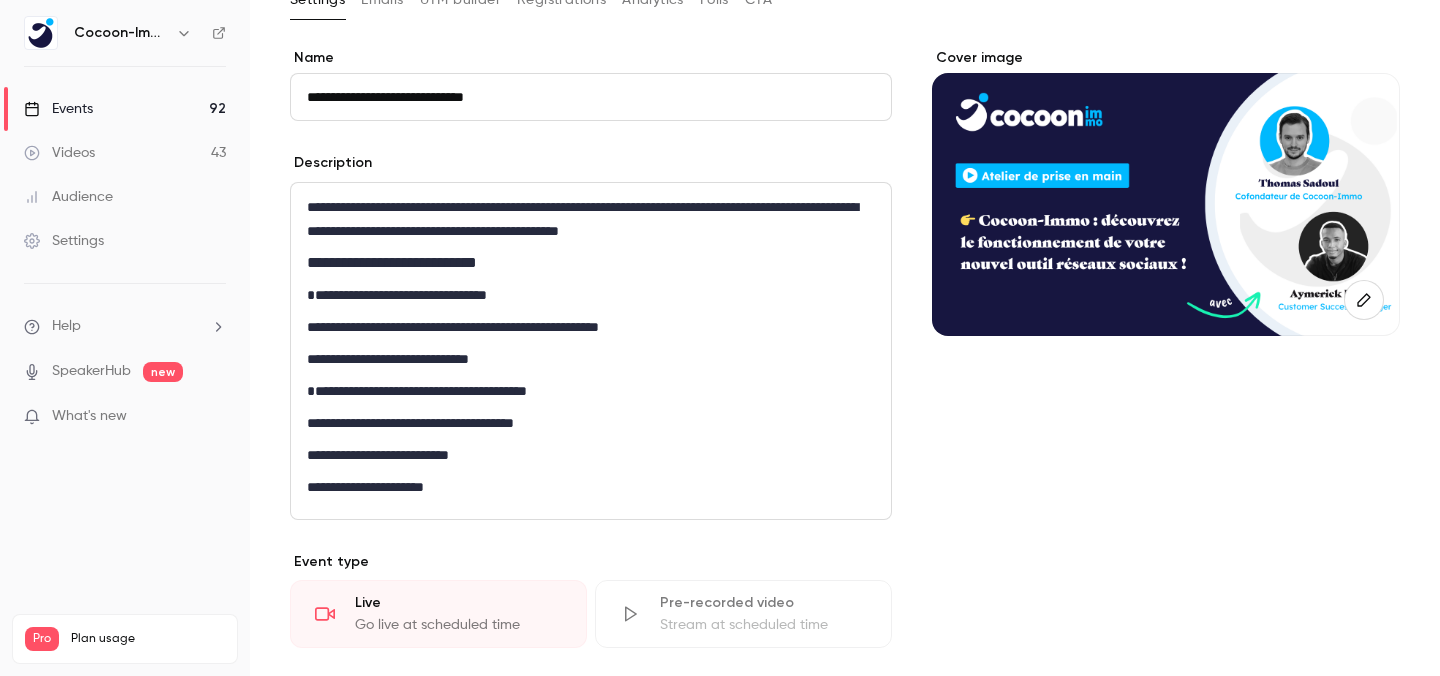 scroll, scrollTop: 794, scrollLeft: 0, axis: vertical 